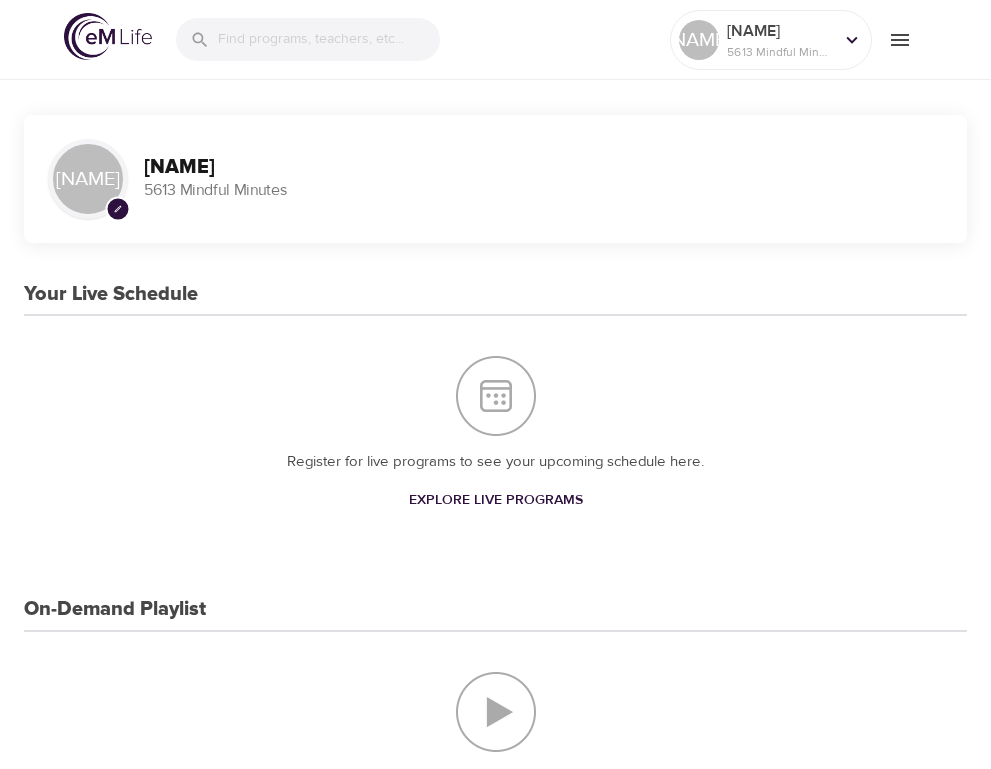 scroll, scrollTop: 0, scrollLeft: 0, axis: both 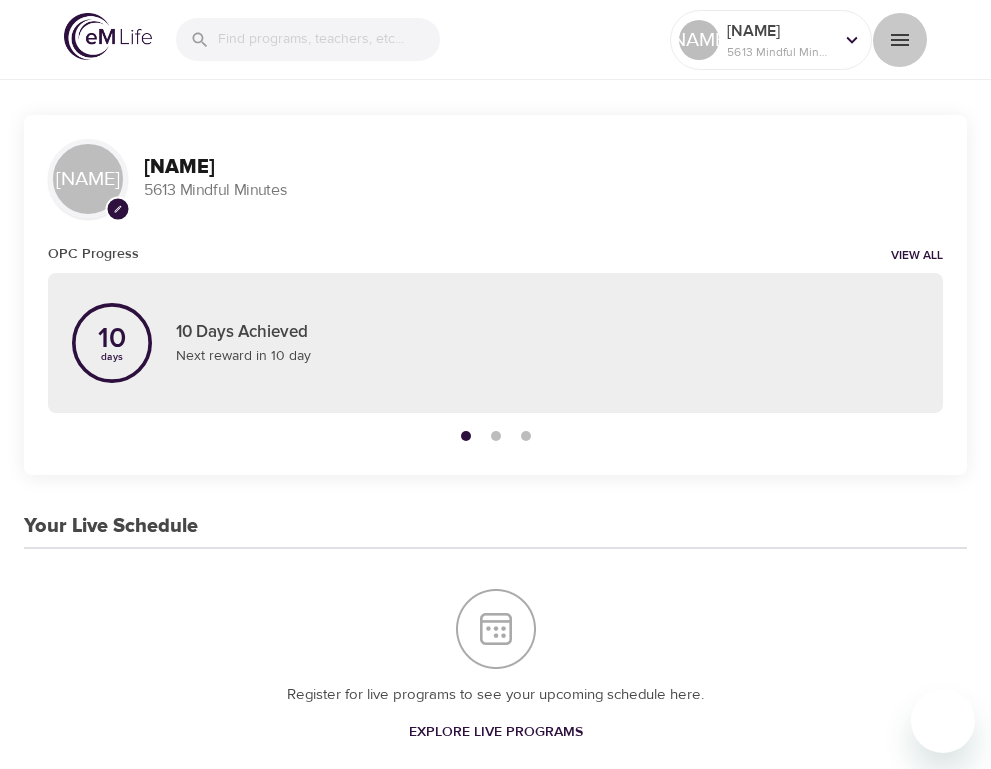 click 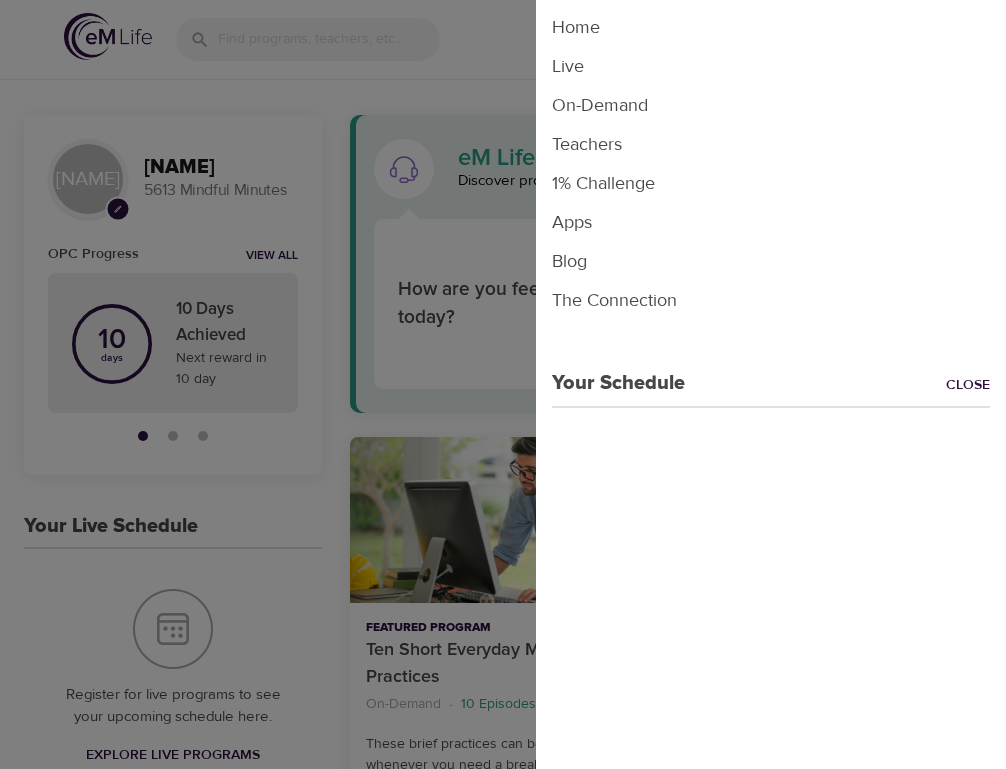 click on "On-Demand" at bounding box center (771, 105) 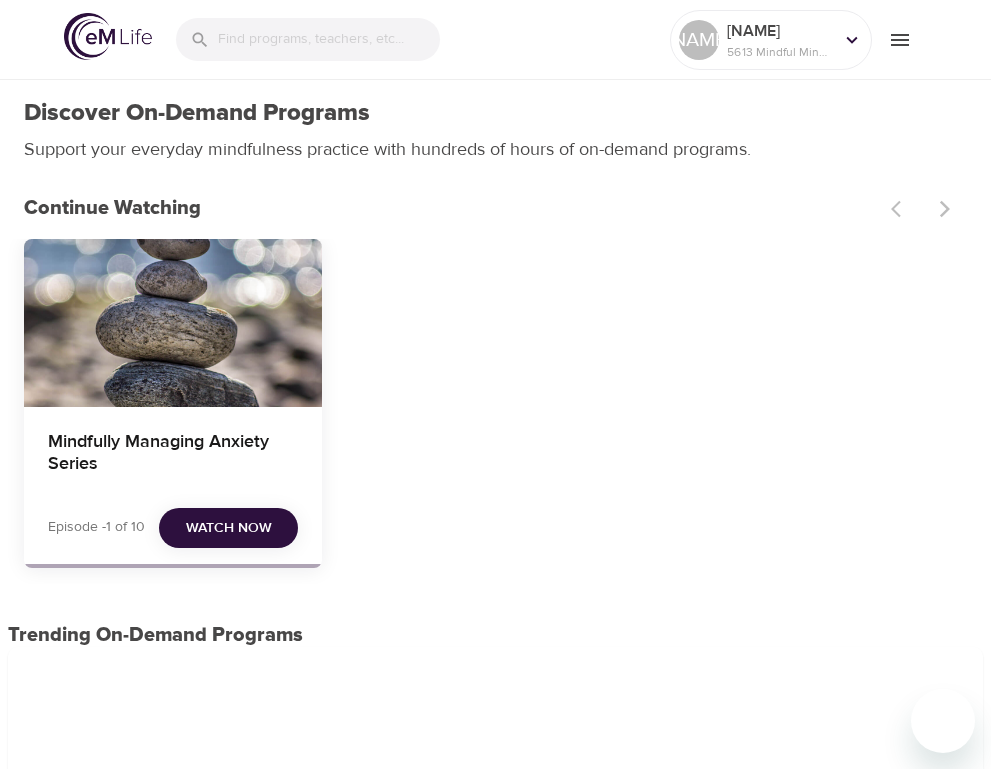 click on "Watch Now" at bounding box center (229, 528) 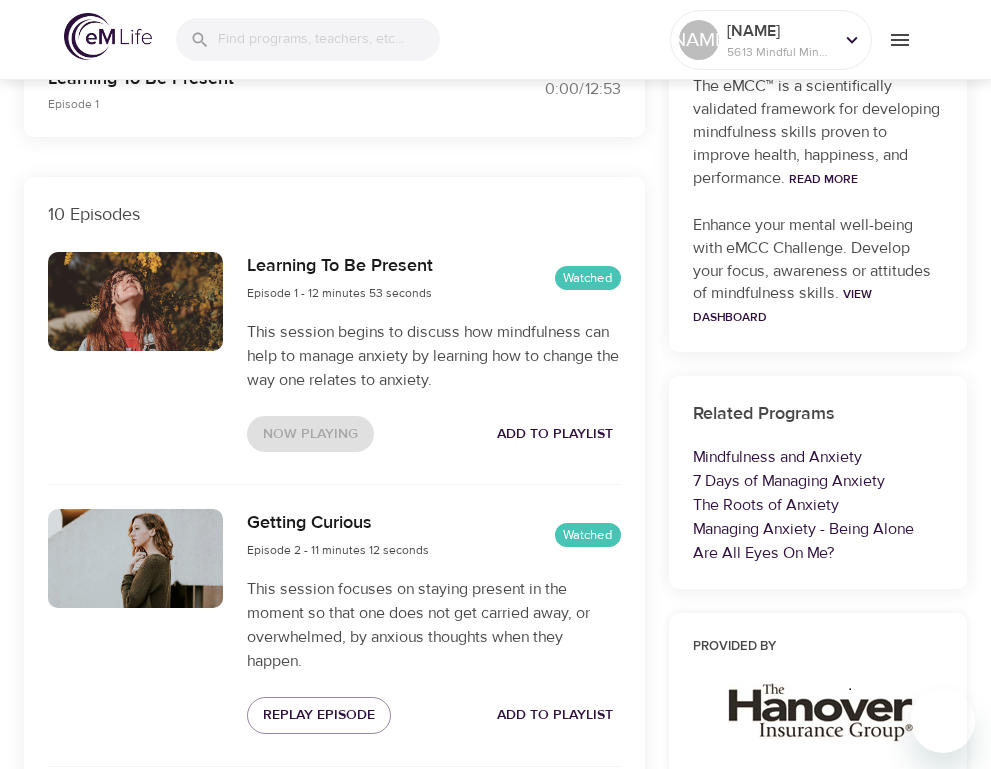 scroll, scrollTop: 535, scrollLeft: 0, axis: vertical 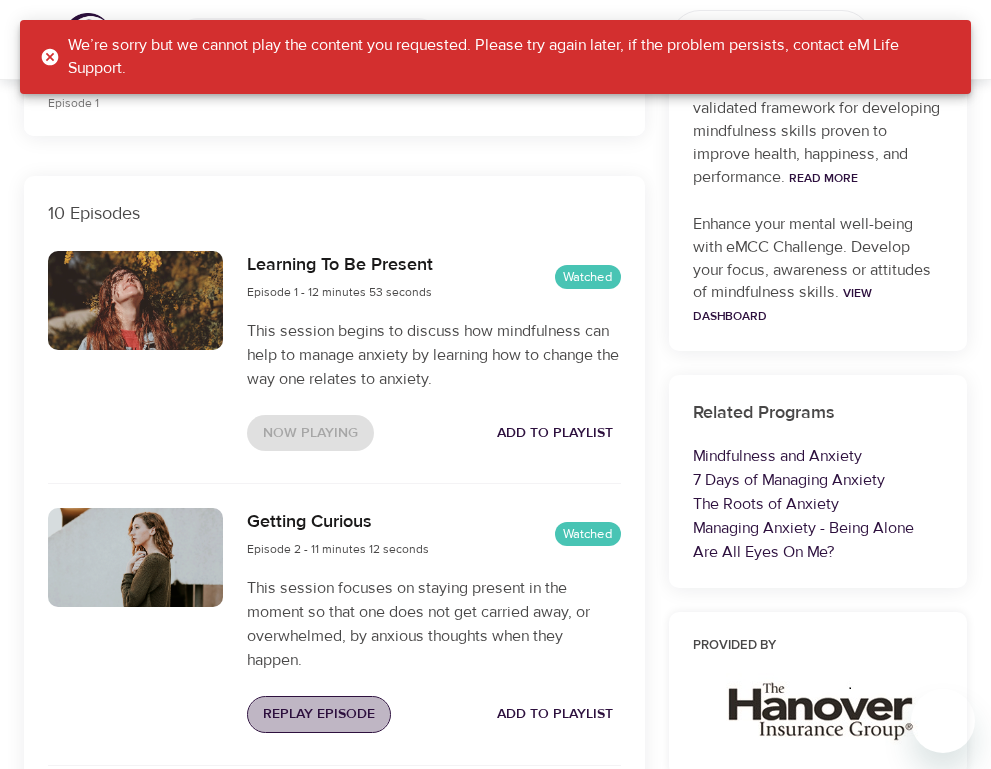 click on "Replay Episode" at bounding box center (319, 714) 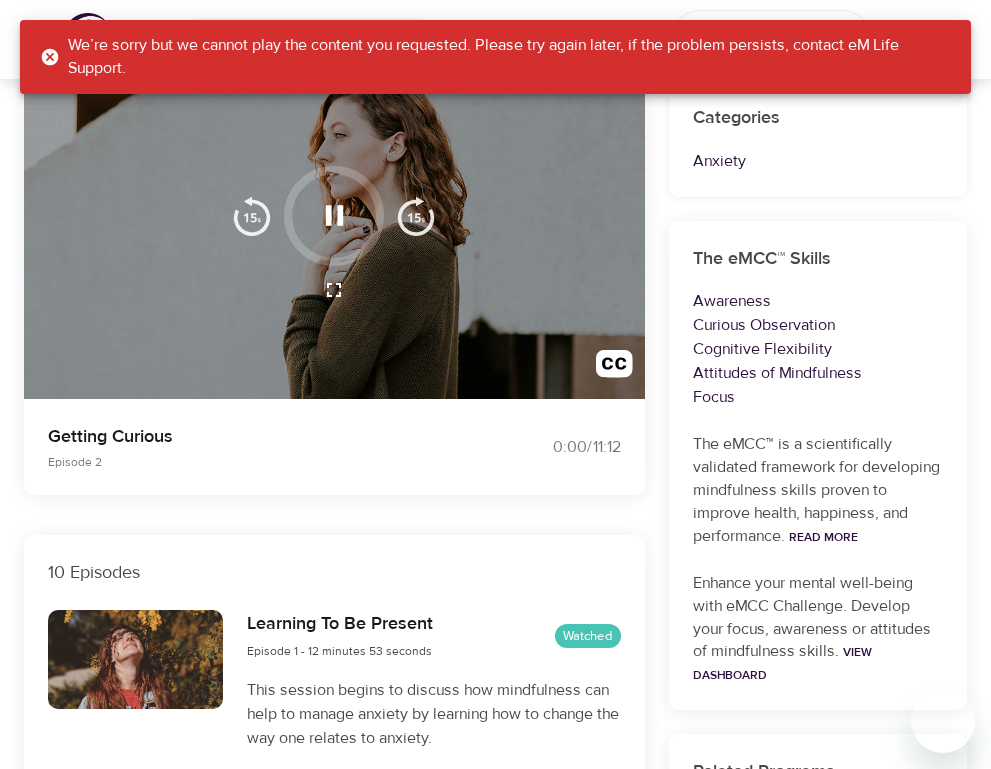 scroll, scrollTop: 0, scrollLeft: 0, axis: both 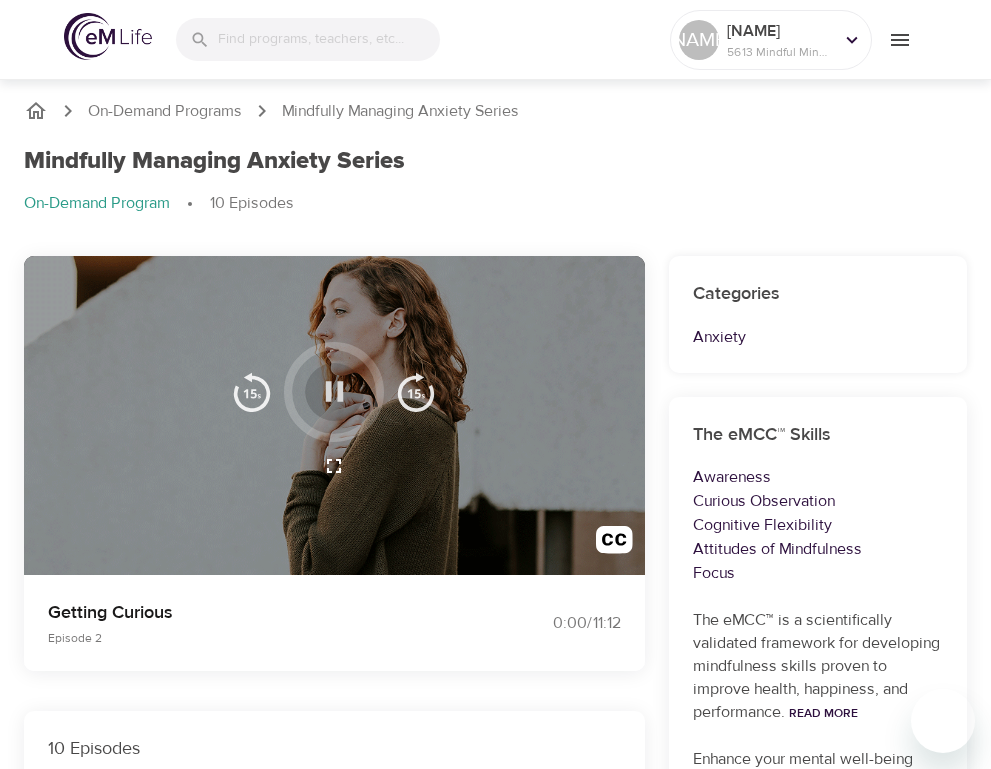 click at bounding box center (334, 391) 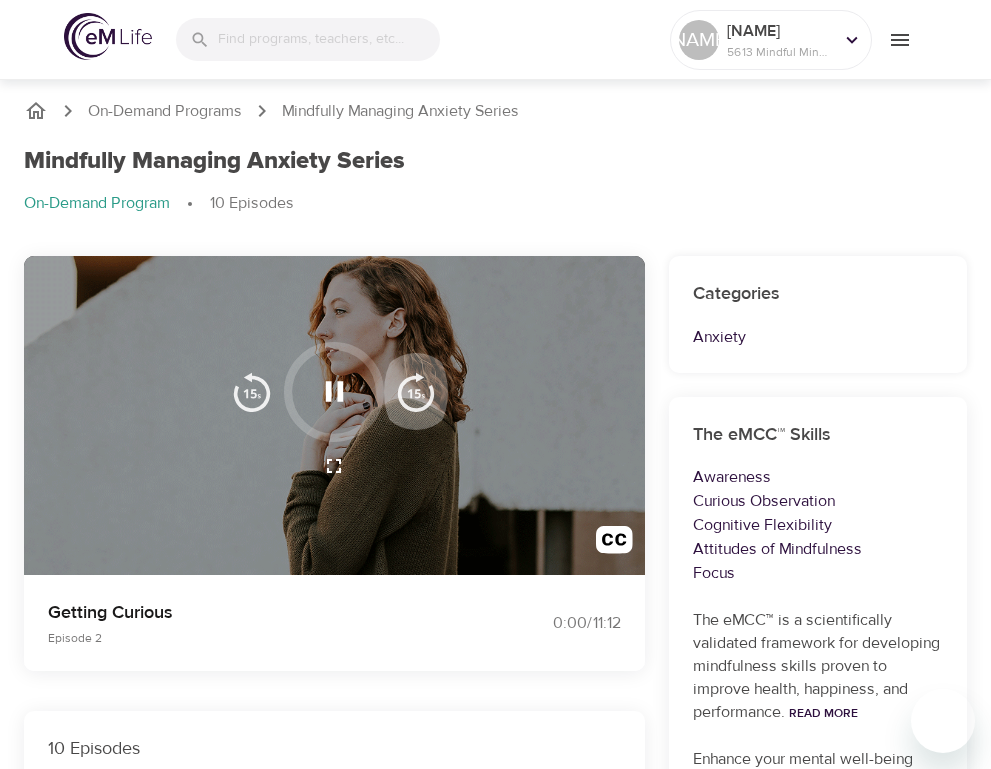 click at bounding box center [416, 392] 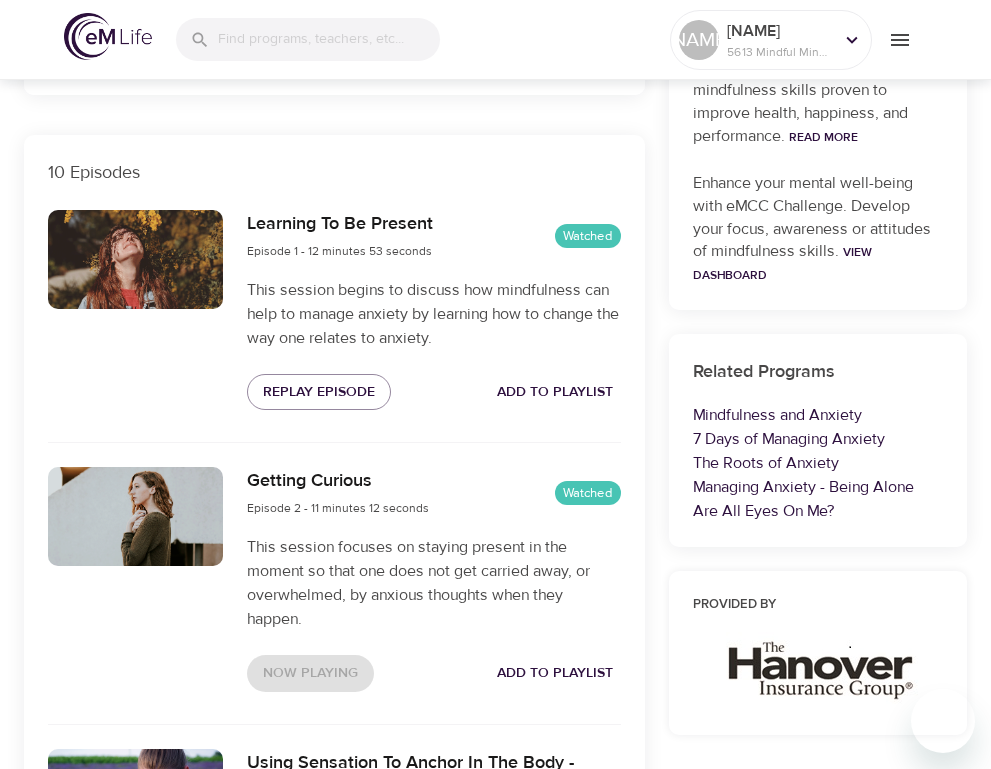 scroll, scrollTop: 577, scrollLeft: 0, axis: vertical 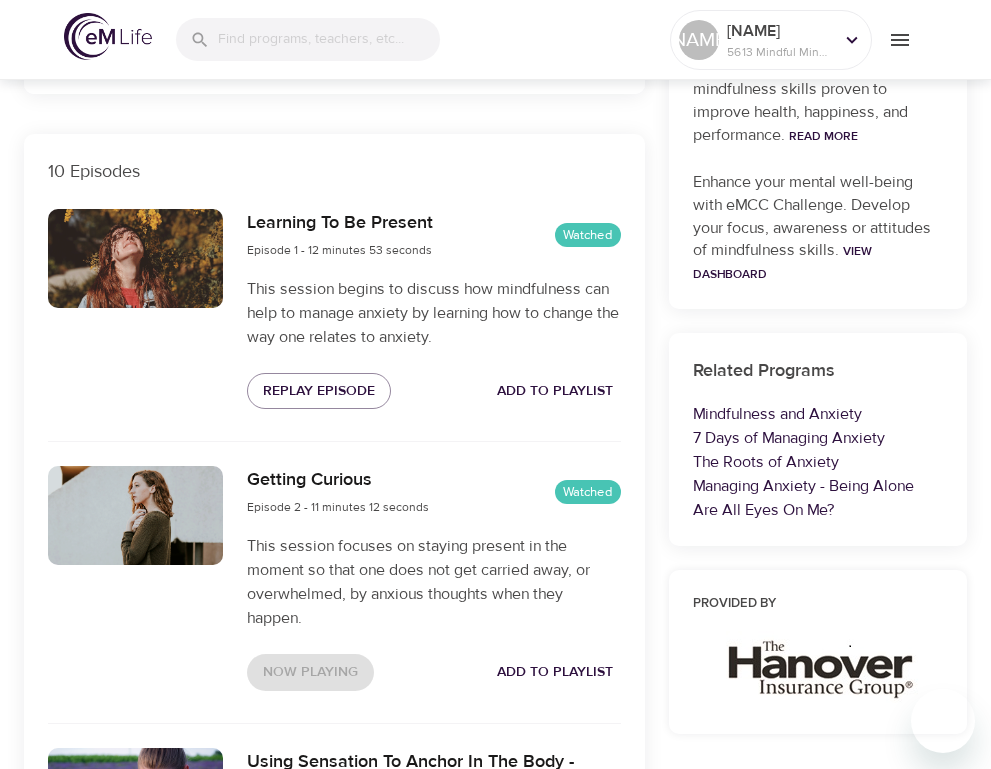 click at bounding box center [135, 515] 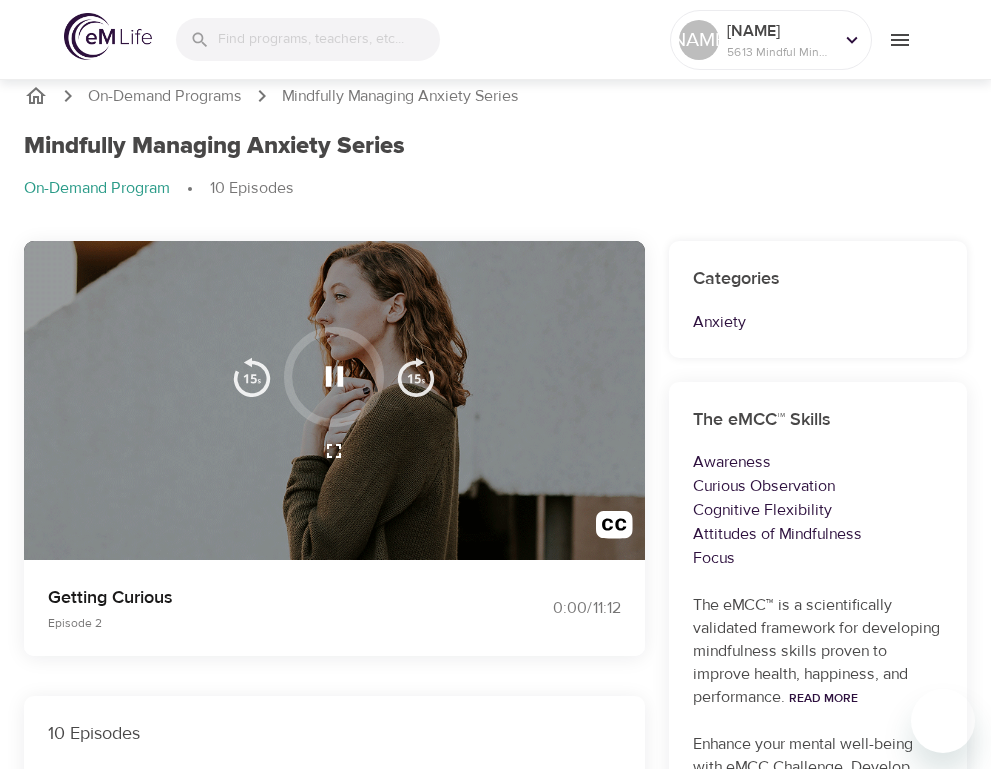 scroll, scrollTop: 0, scrollLeft: 0, axis: both 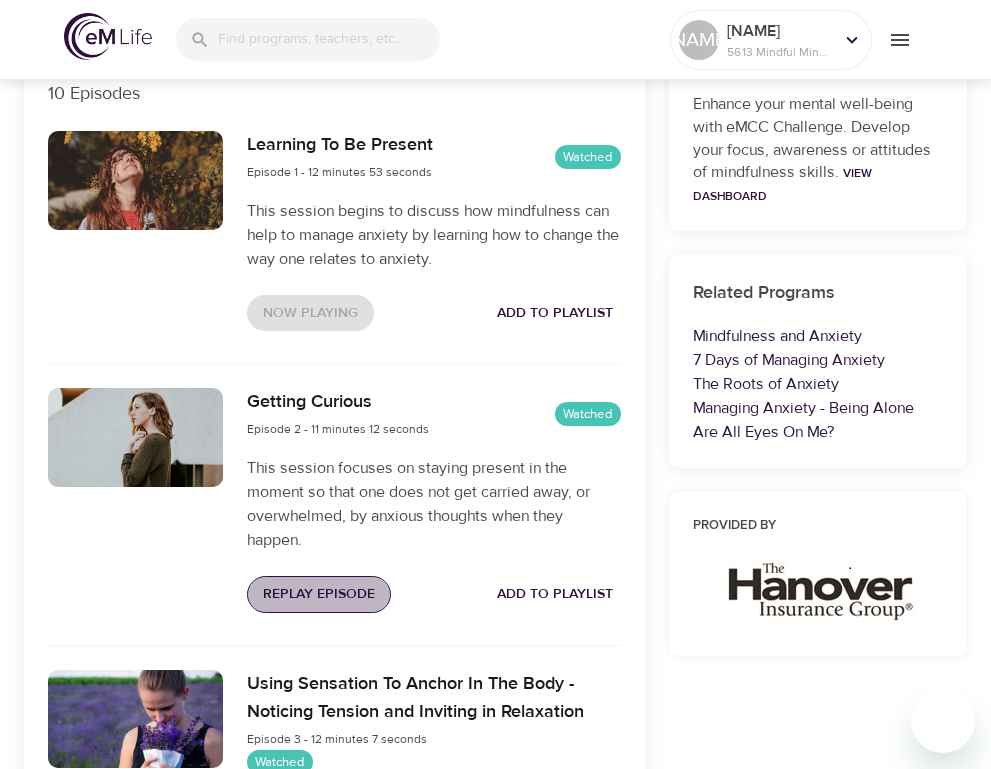 click on "Replay Episode" at bounding box center (319, 594) 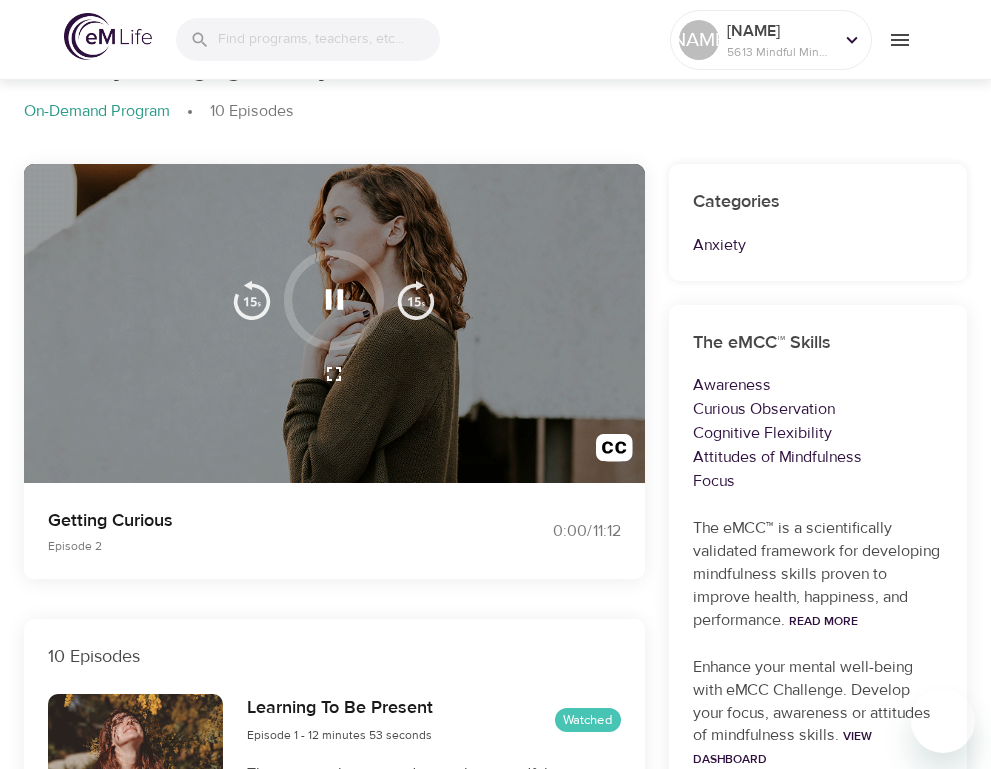 scroll, scrollTop: 0, scrollLeft: 0, axis: both 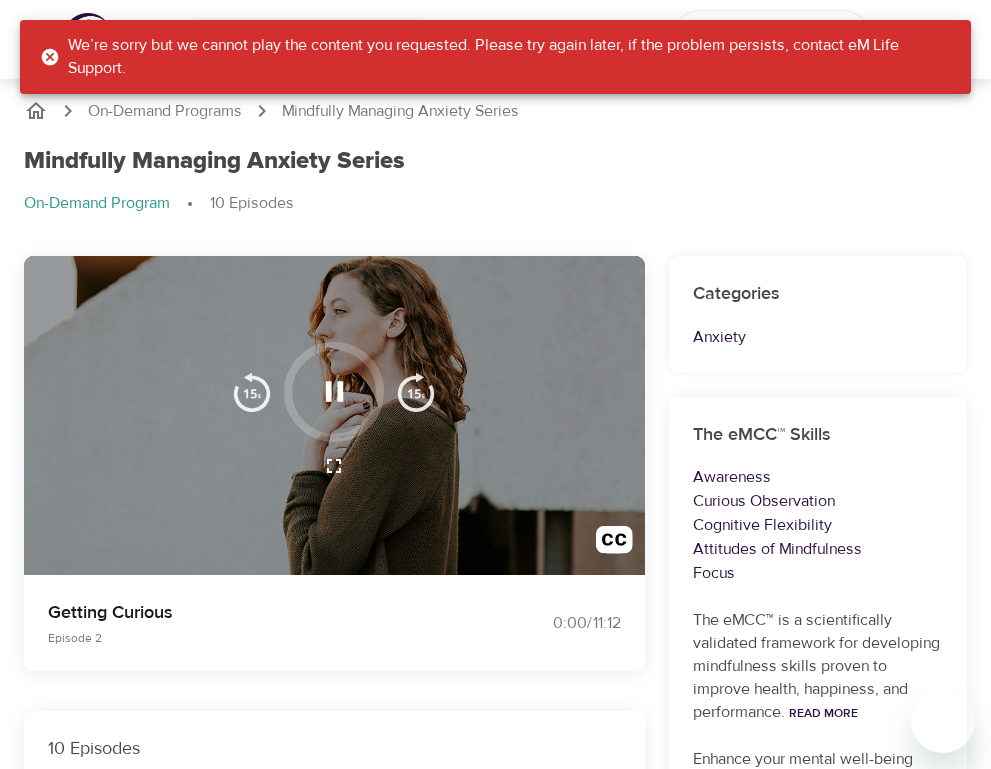 click on "Mindfully Managing Anxiety Series On-Demand Program 10 Episodes" at bounding box center (495, 189) 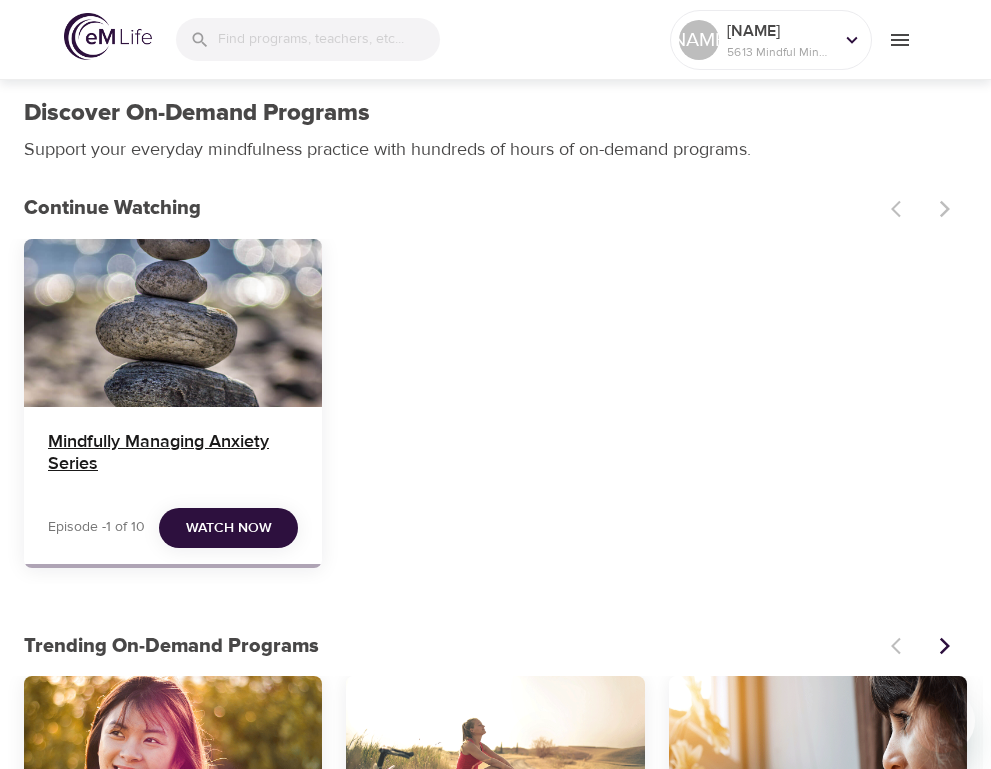 click on "Mindfully Managing Anxiety Series" at bounding box center [173, 455] 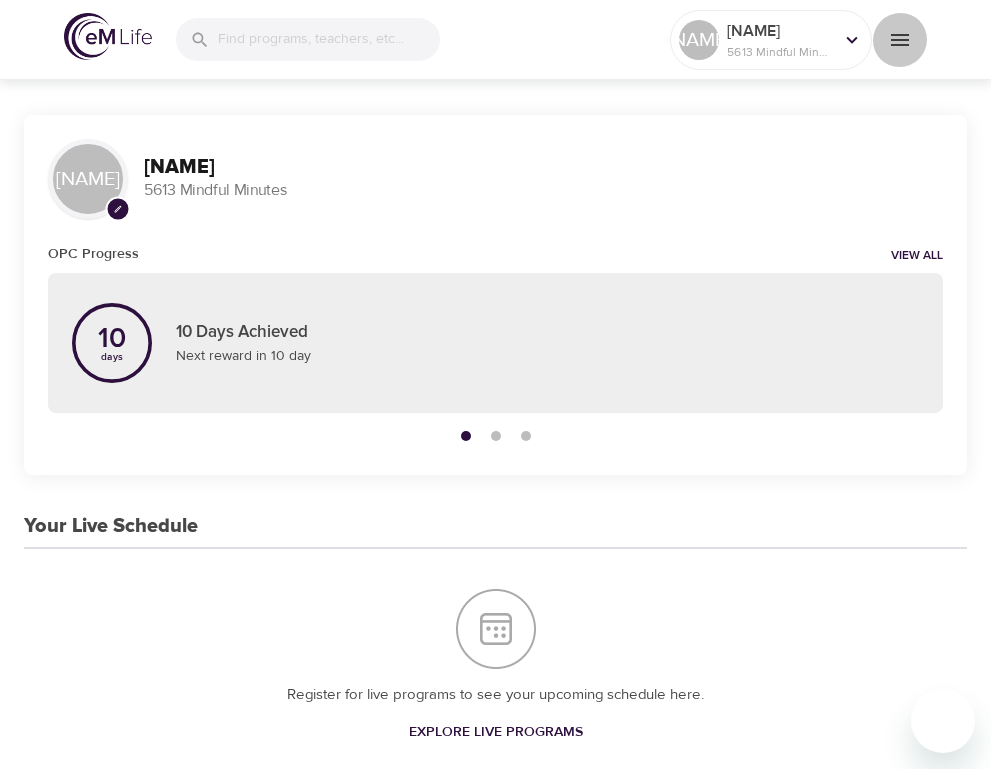 click 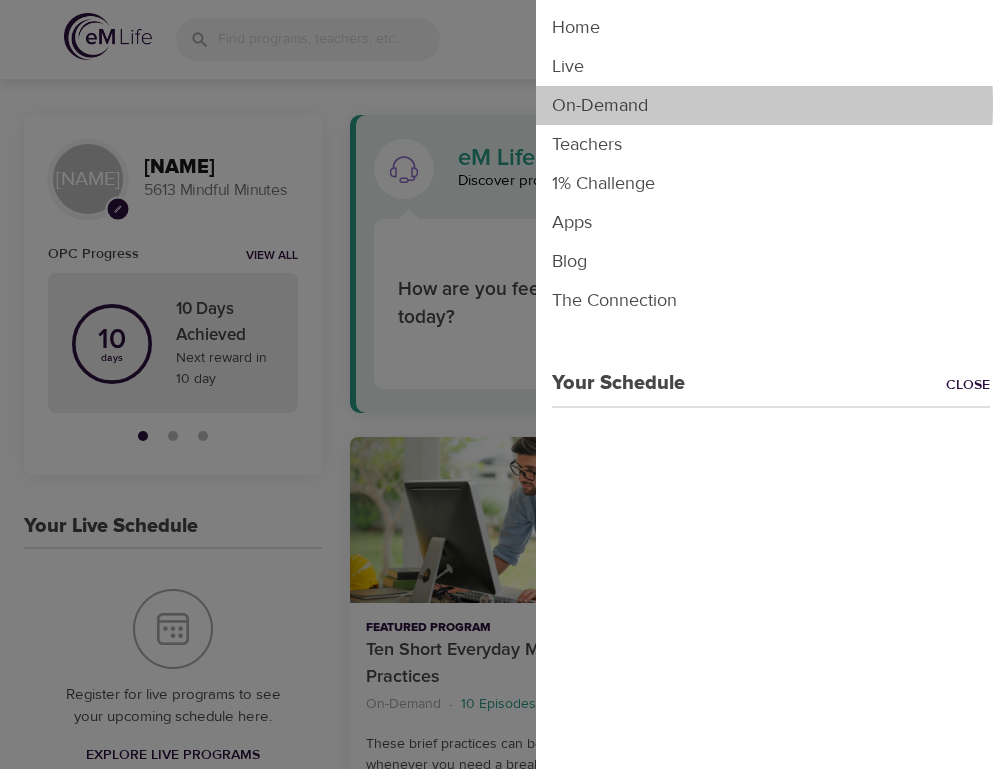 click on "On-Demand" at bounding box center [771, 105] 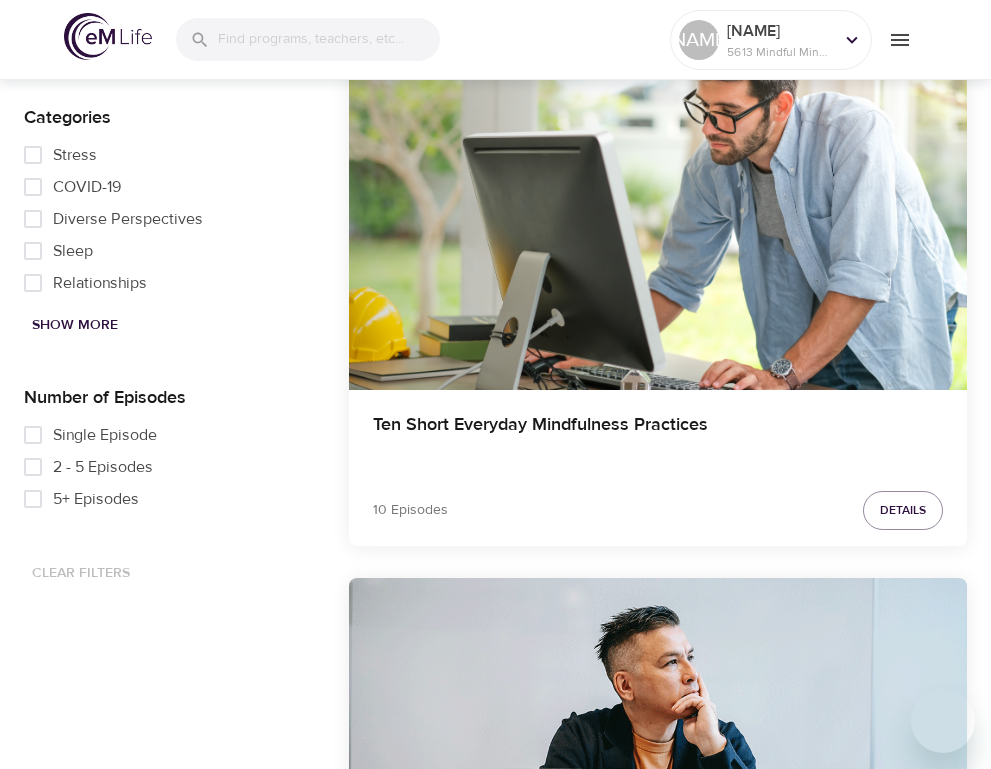 scroll, scrollTop: 1091, scrollLeft: 0, axis: vertical 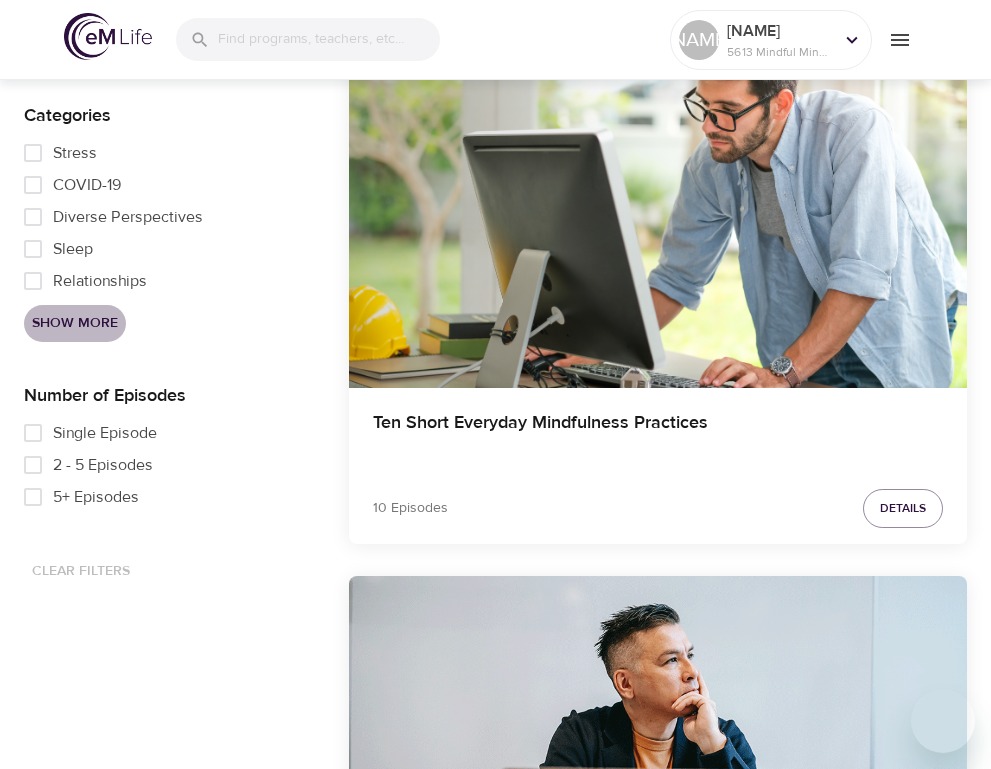 click on "Show More" at bounding box center (75, 323) 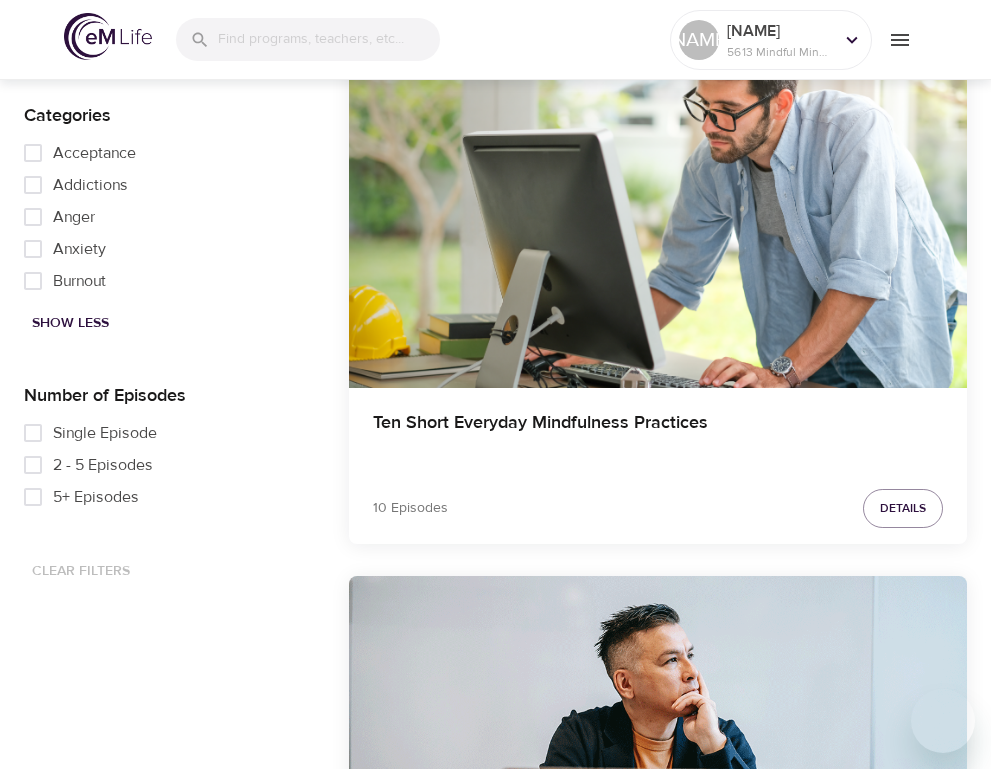 click on "Anxiety" at bounding box center [79, 249] 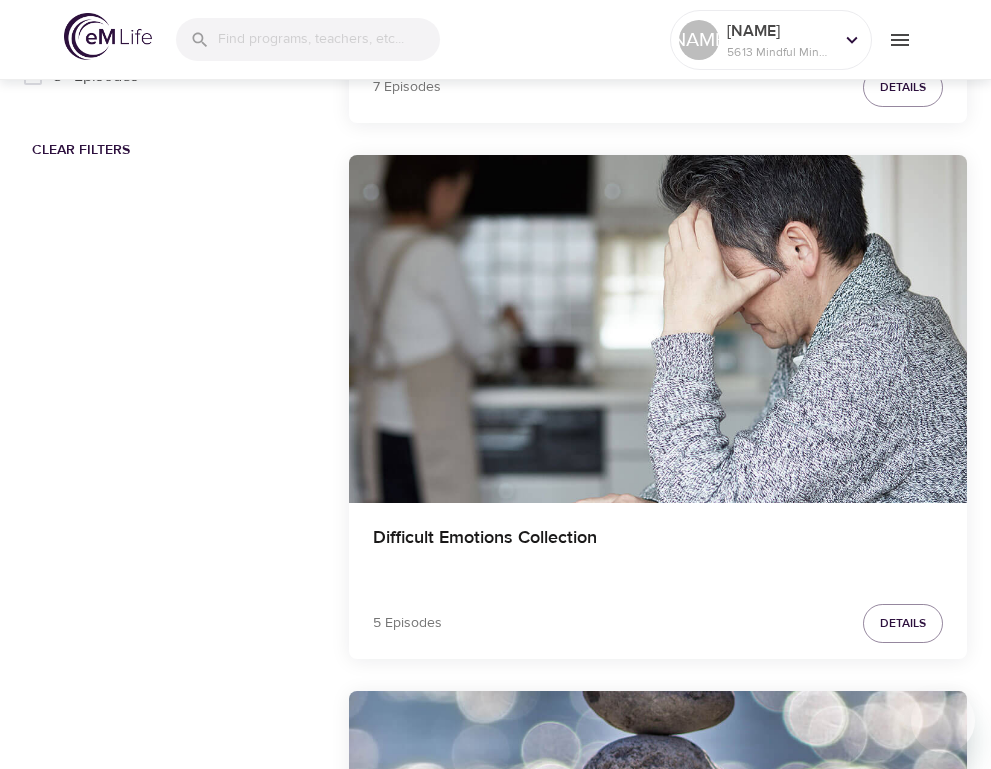 scroll, scrollTop: 1513, scrollLeft: 0, axis: vertical 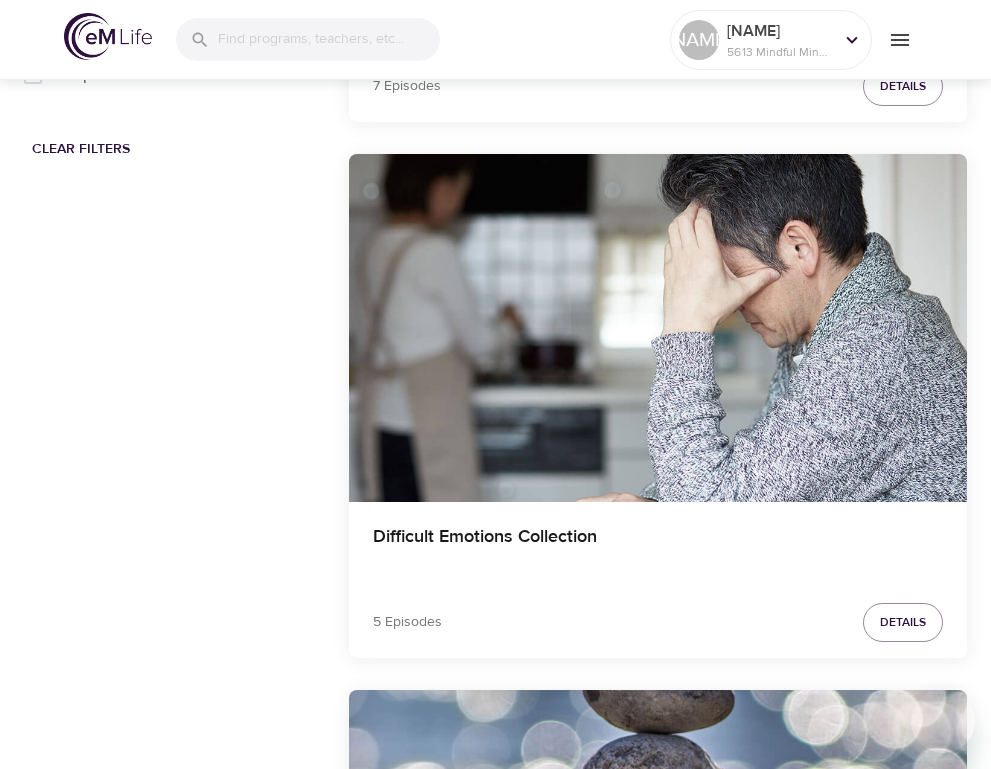 click on "7 Days of Managing Anxiety" at bounding box center [658, 2157] 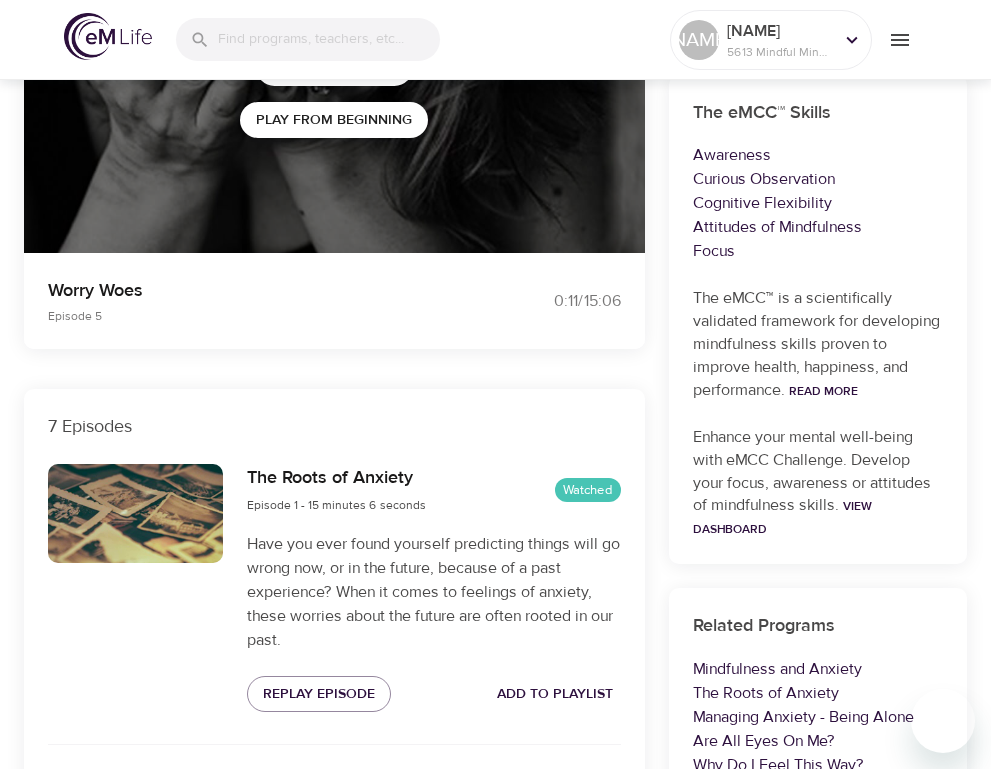 scroll, scrollTop: 354, scrollLeft: 0, axis: vertical 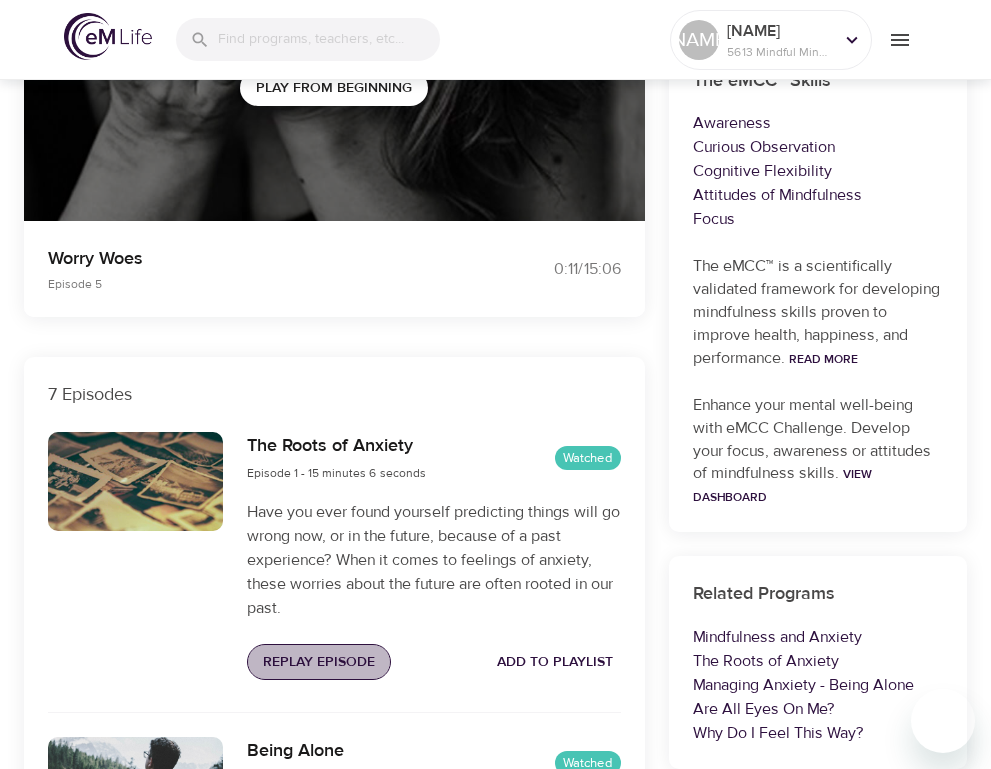 click on "Replay Episode" at bounding box center [319, 662] 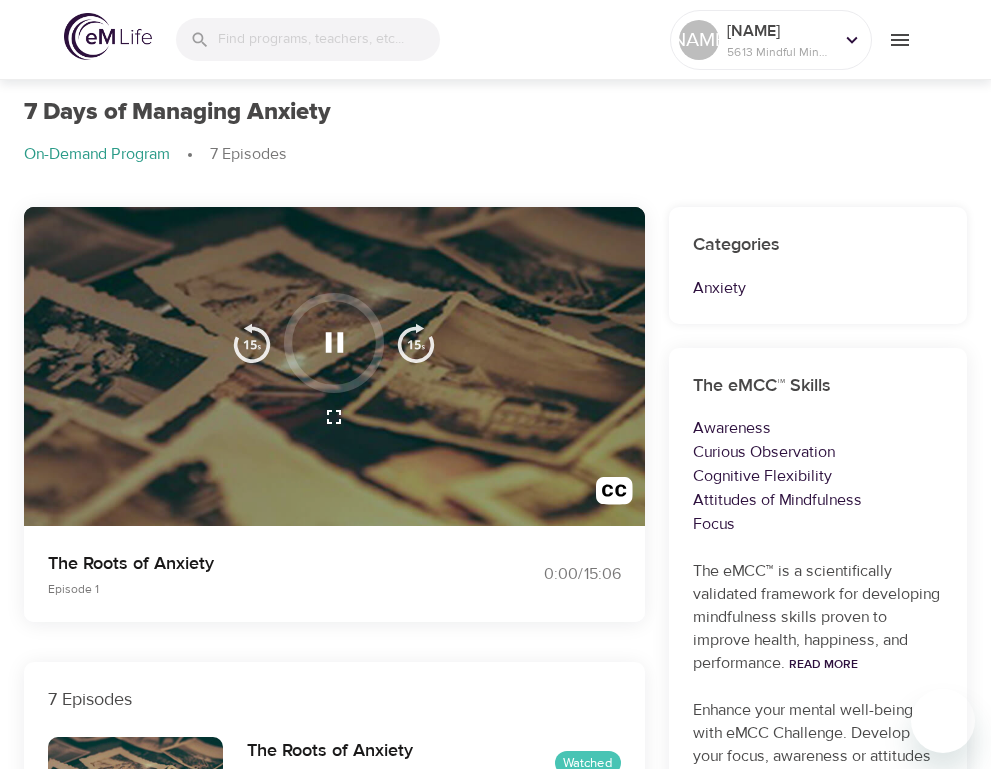 scroll, scrollTop: 0, scrollLeft: 0, axis: both 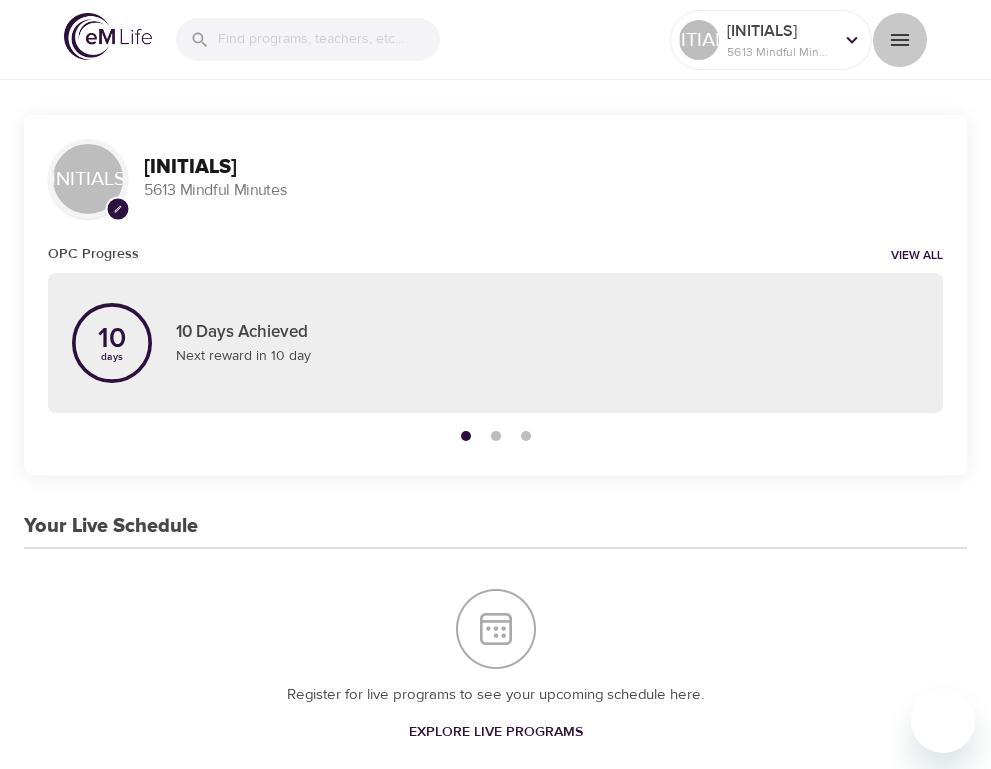 click 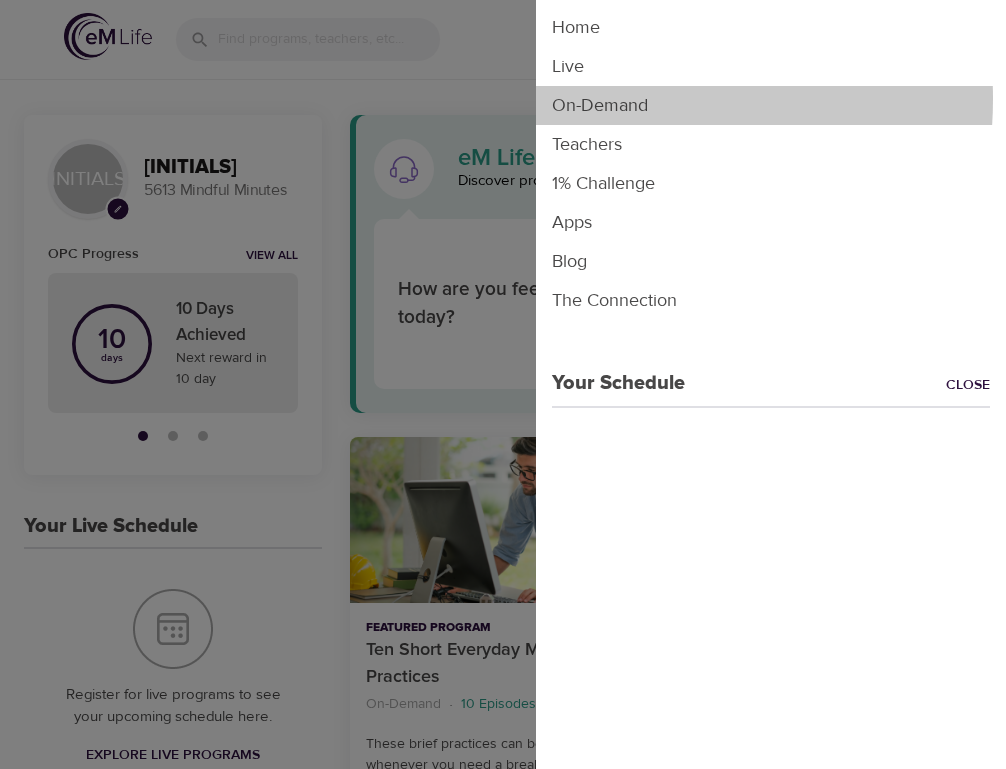 click on "On-Demand" at bounding box center [771, 105] 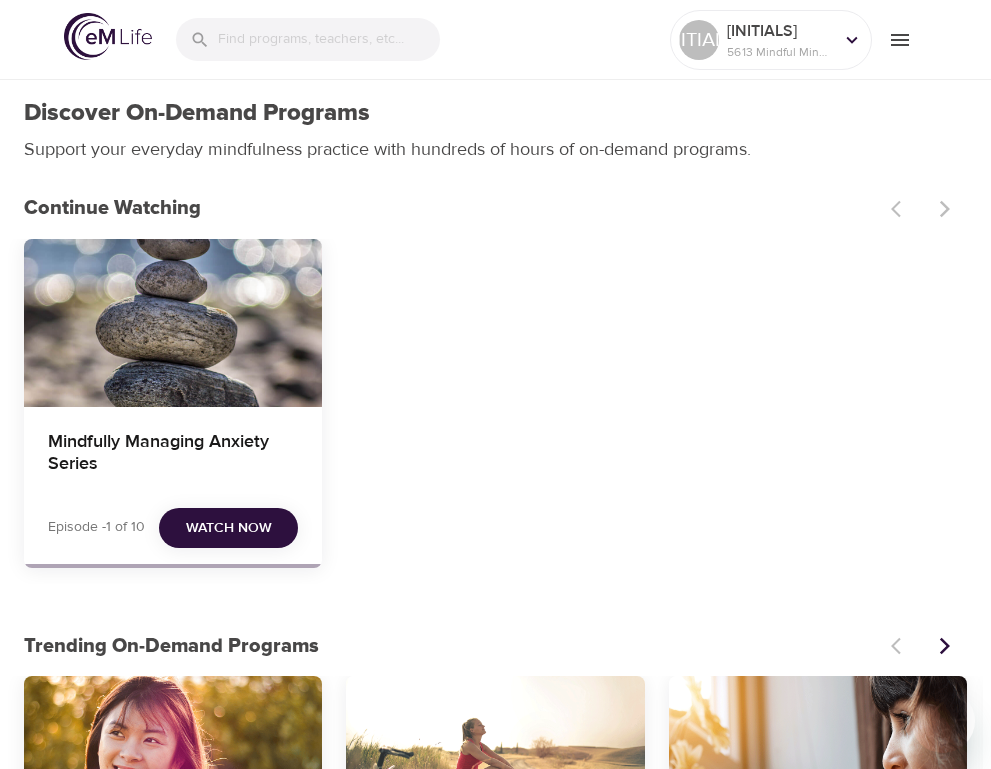 click on "Watch Now" at bounding box center (229, 528) 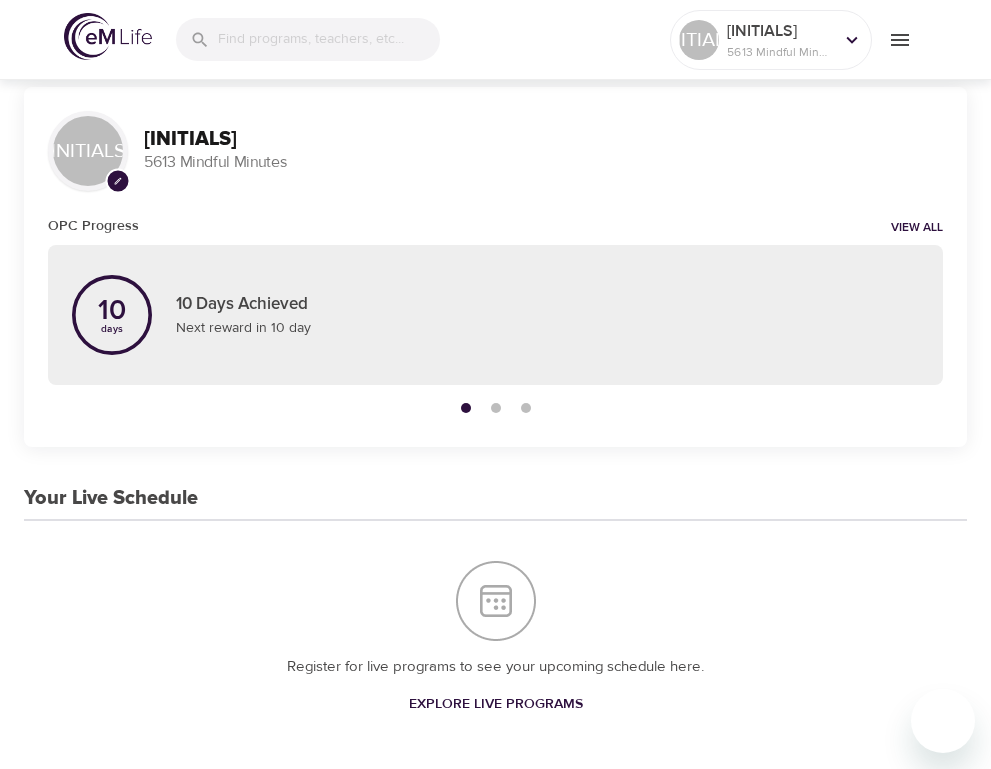scroll, scrollTop: 0, scrollLeft: 0, axis: both 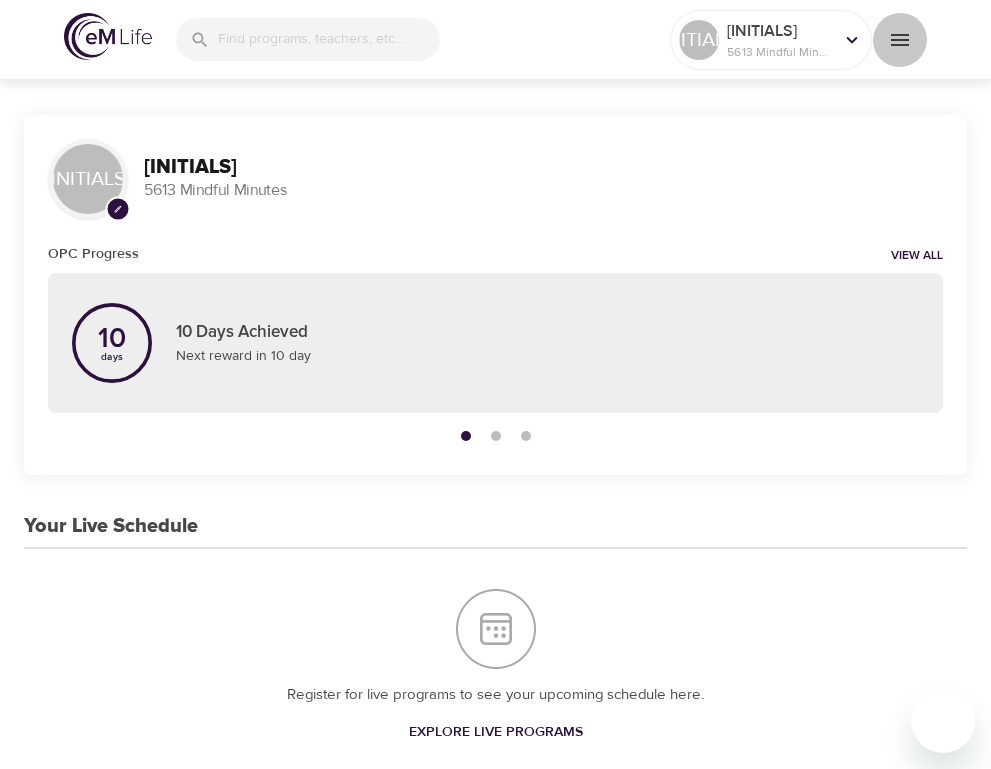 click 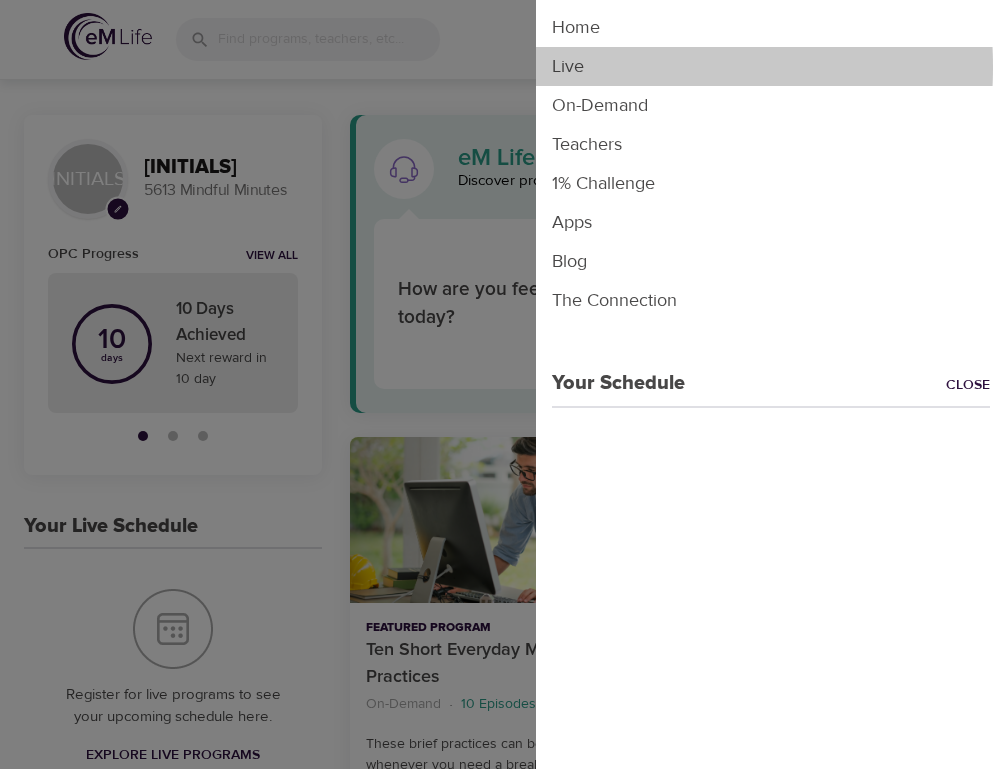 click on "Live" at bounding box center (771, 66) 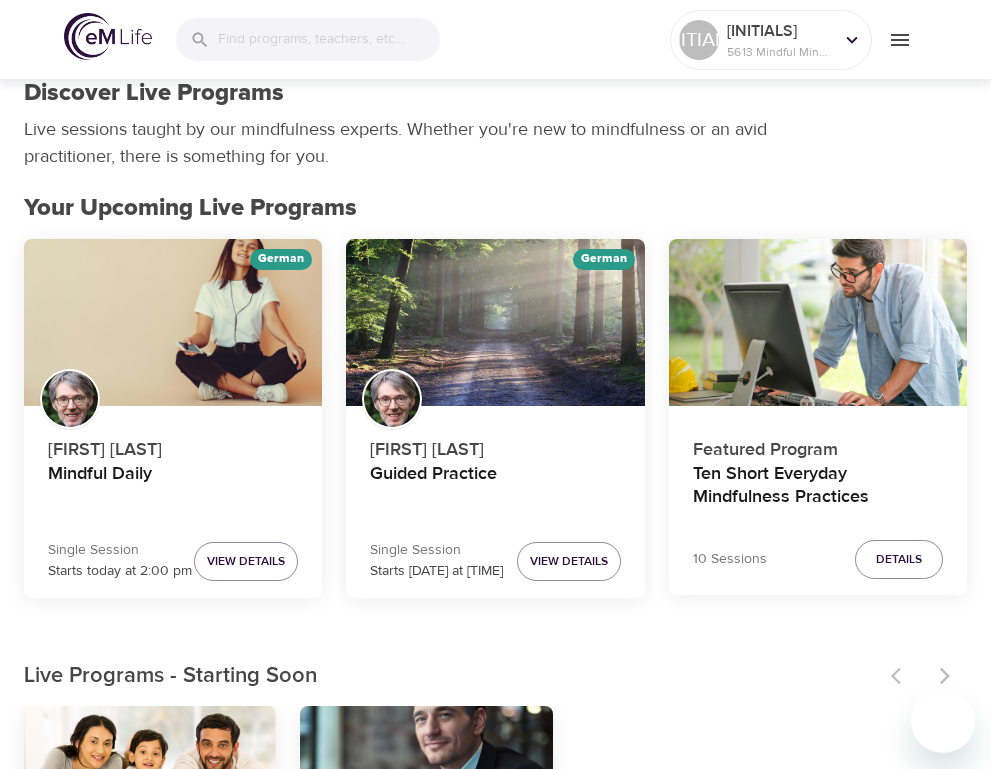 scroll, scrollTop: 0, scrollLeft: 0, axis: both 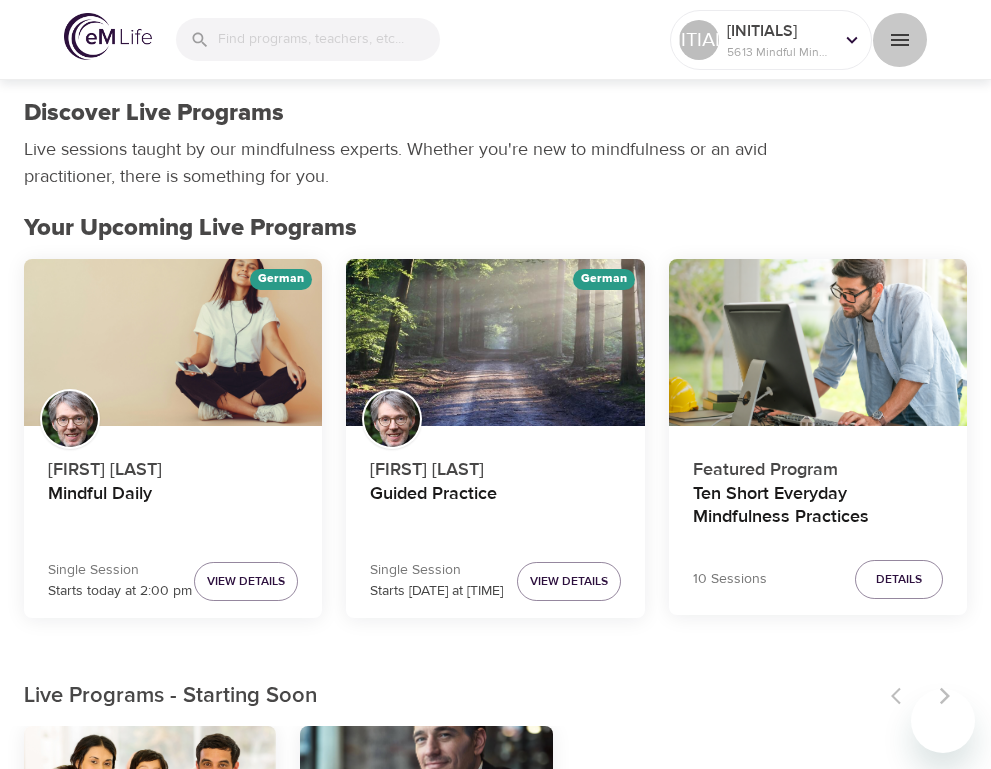 click 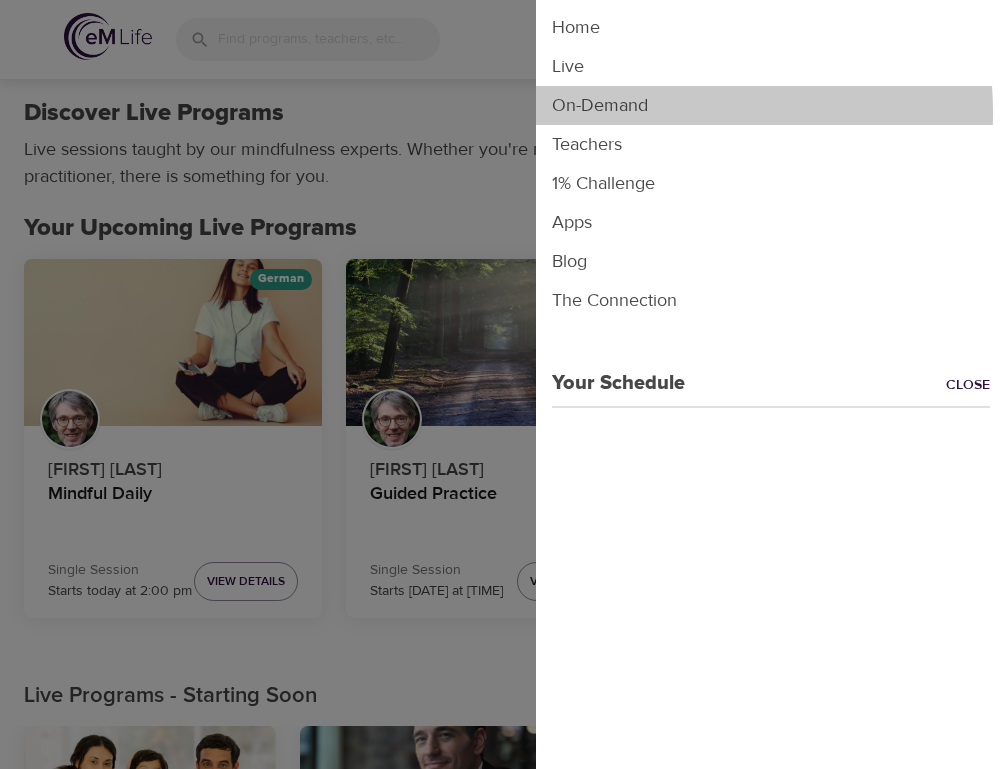 click on "On-Demand" at bounding box center (771, 105) 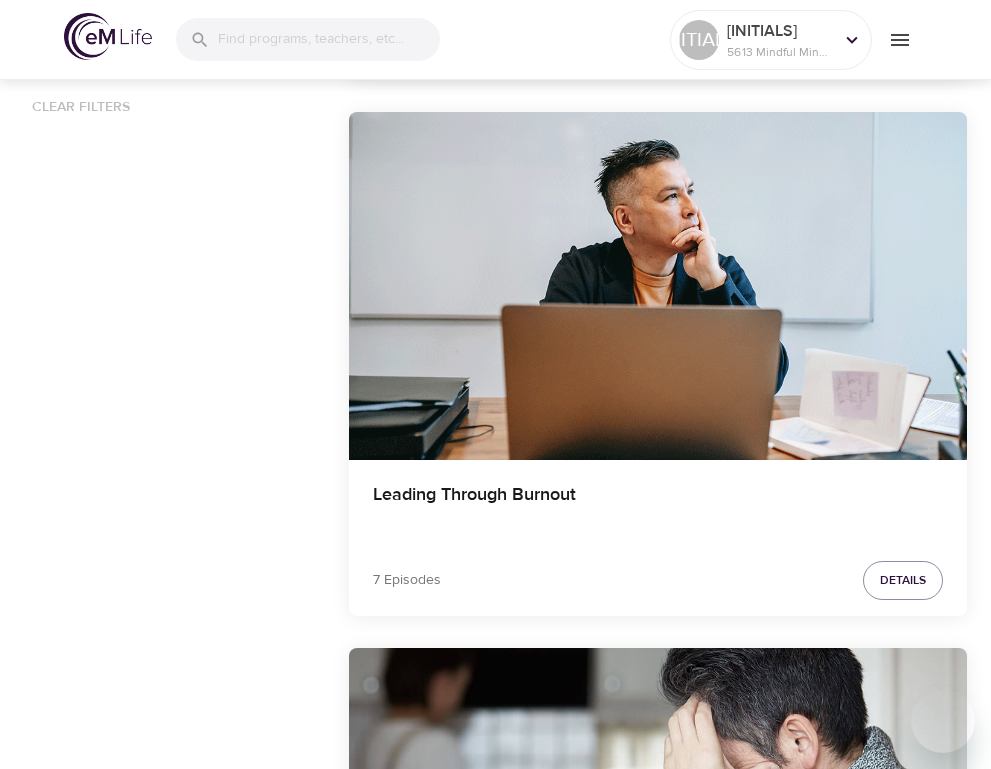 scroll, scrollTop: 1587, scrollLeft: 0, axis: vertical 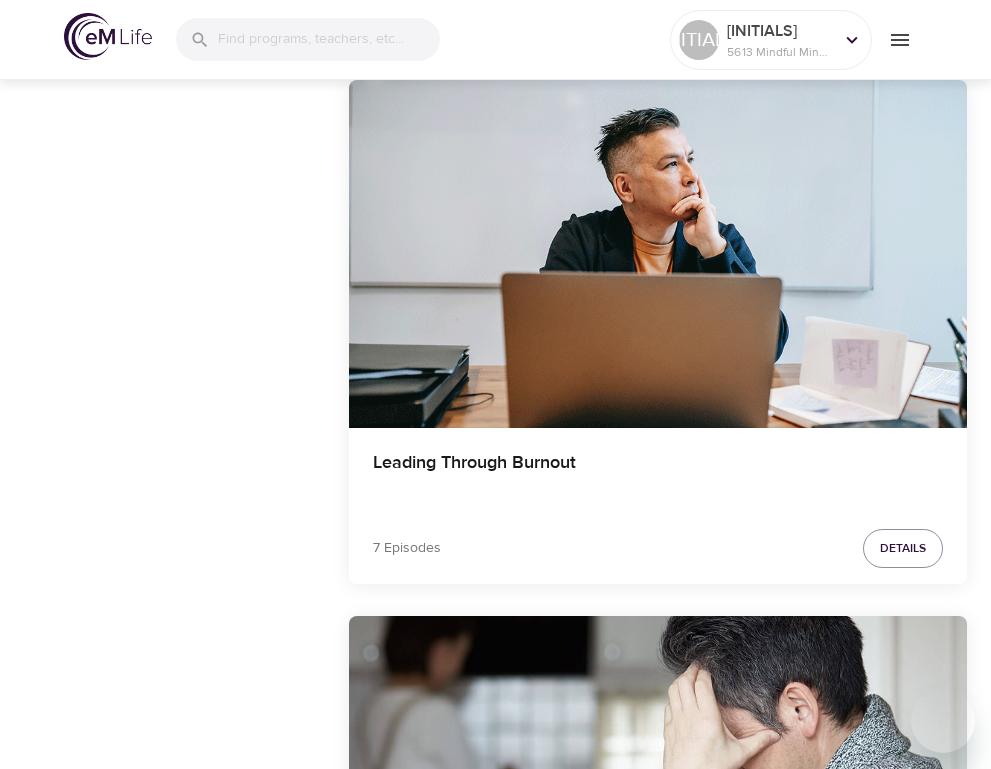 click on "Details" at bounding box center [903, 1083] 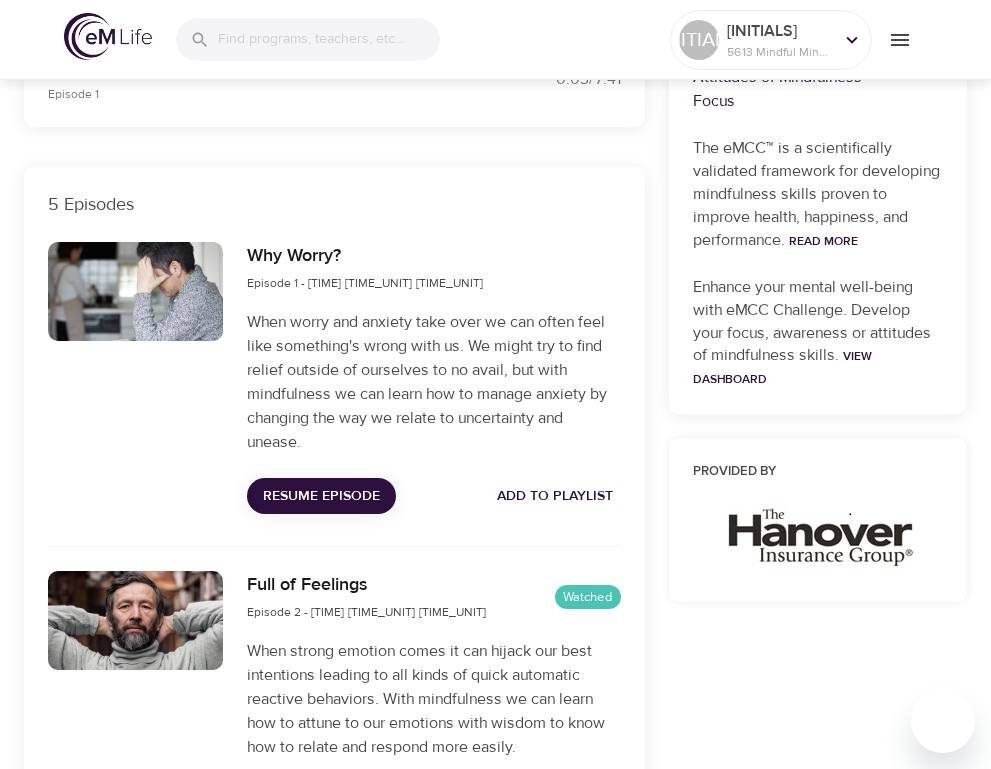 scroll, scrollTop: 545, scrollLeft: 0, axis: vertical 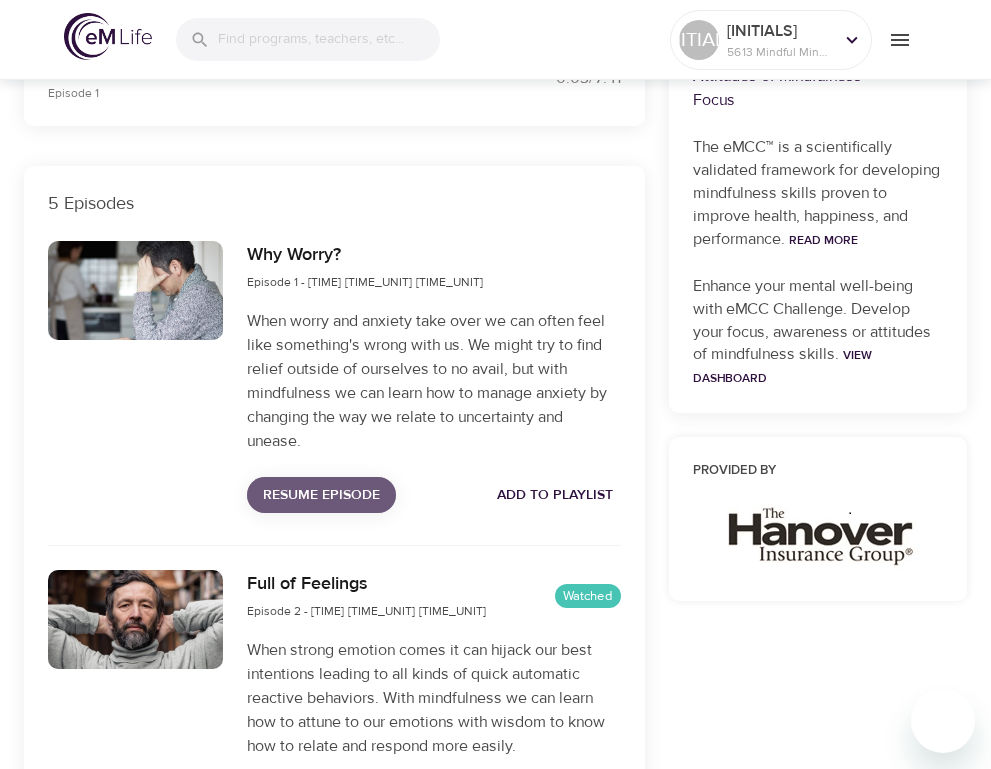 click on "Resume Episode" at bounding box center [321, 495] 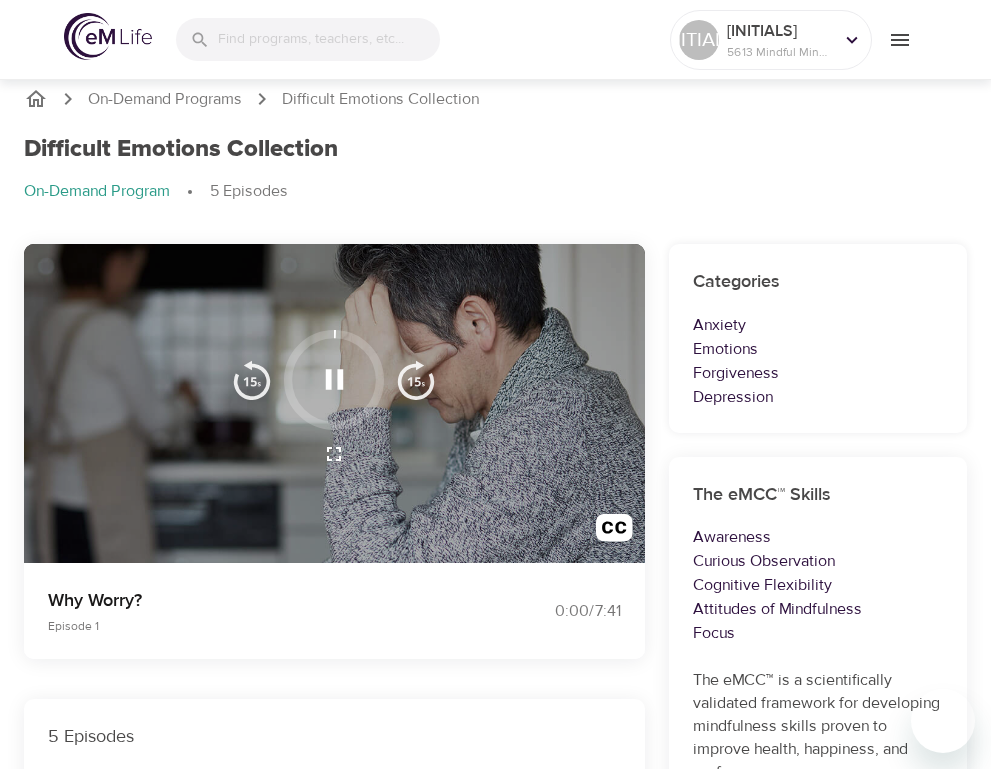 scroll, scrollTop: 0, scrollLeft: 0, axis: both 